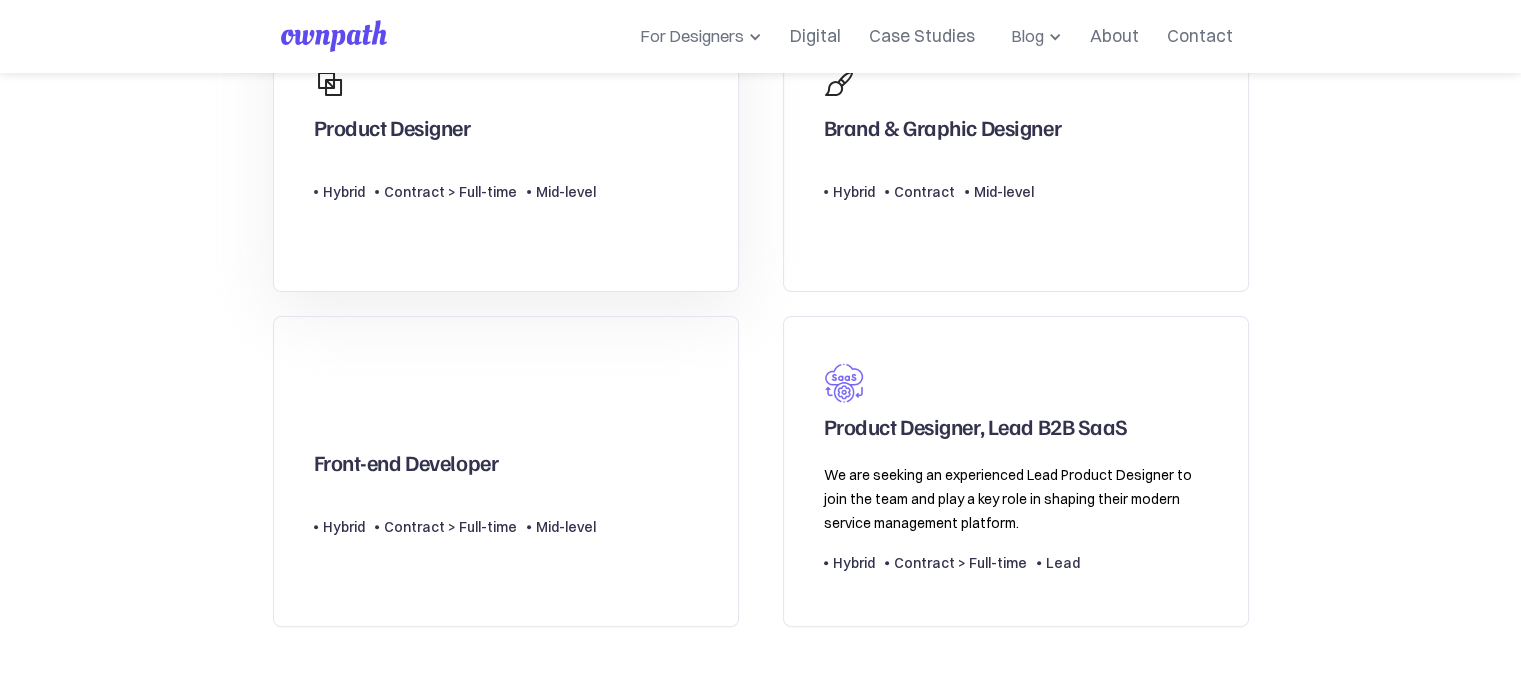 scroll, scrollTop: 600, scrollLeft: 0, axis: vertical 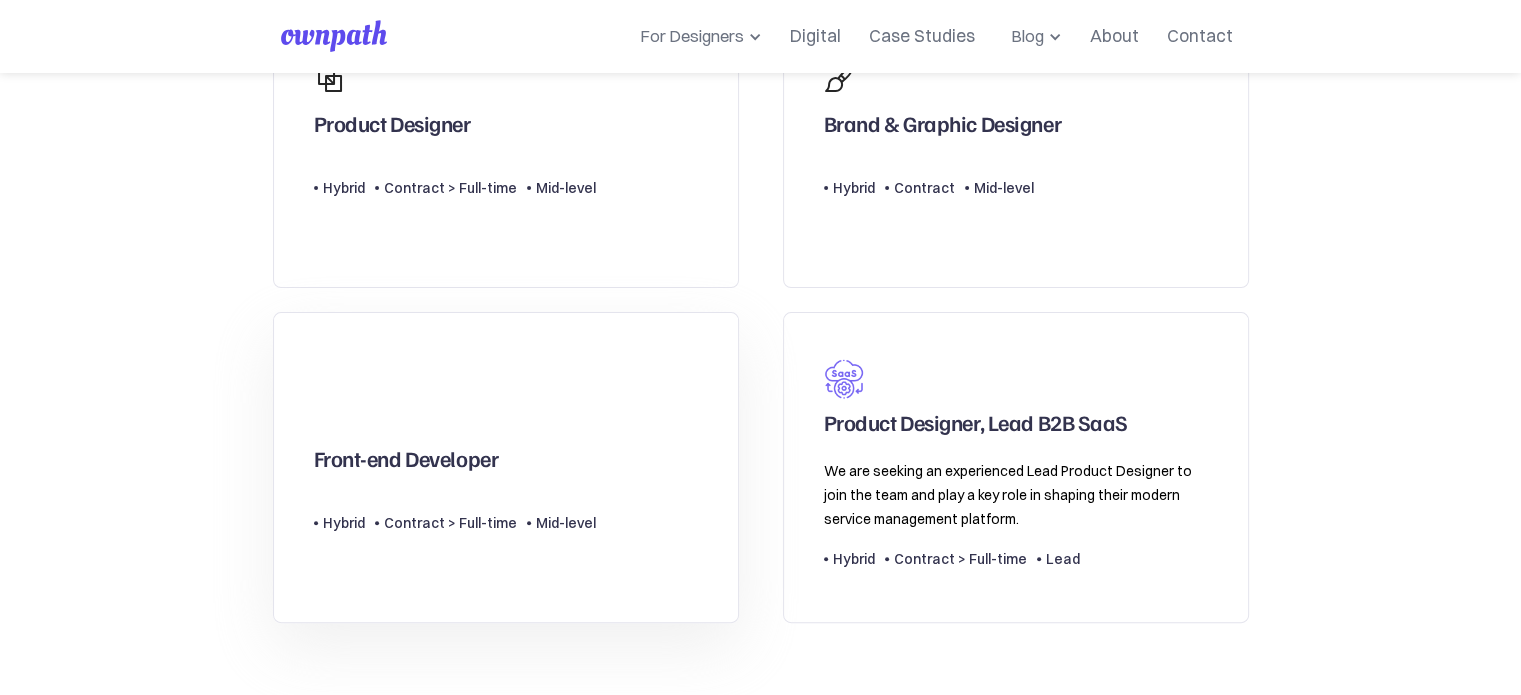 click on "Front-end Developer" at bounding box center (406, 463) 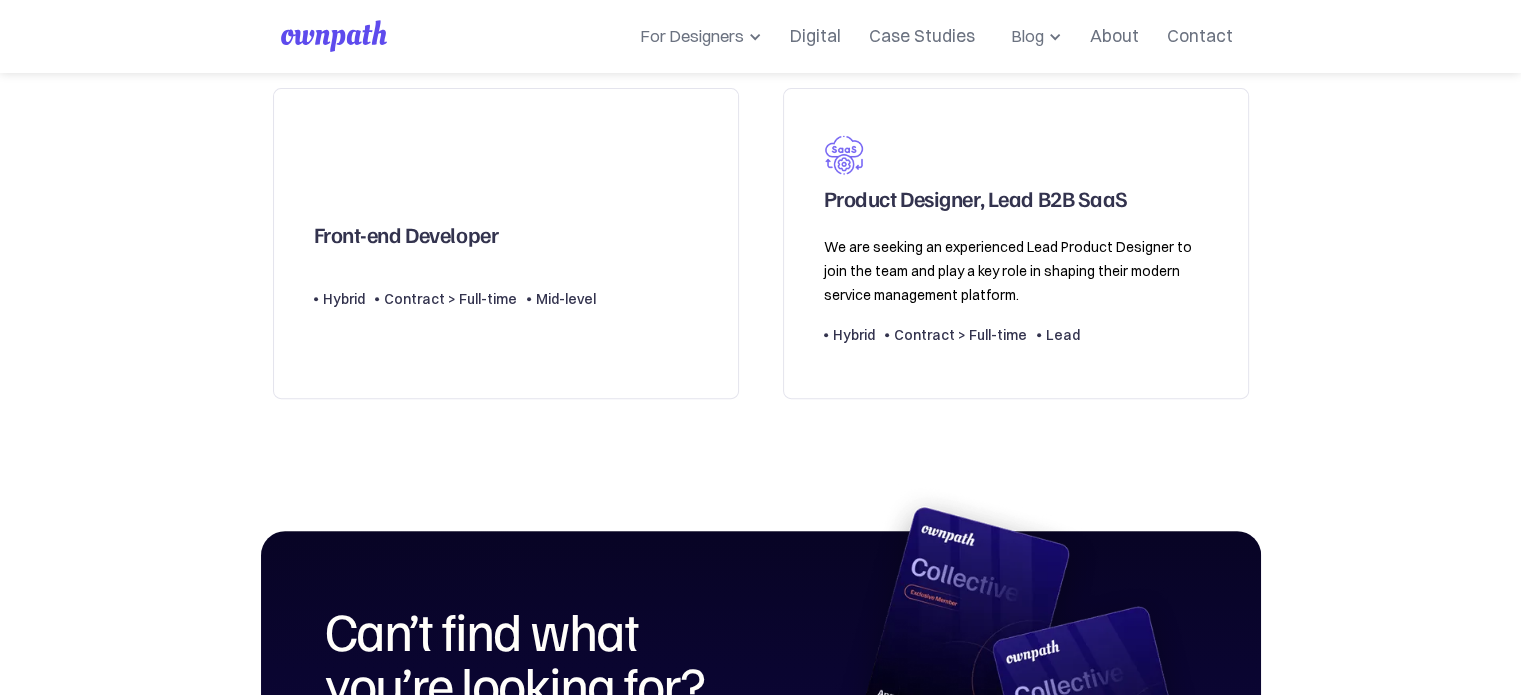 scroll, scrollTop: 900, scrollLeft: 0, axis: vertical 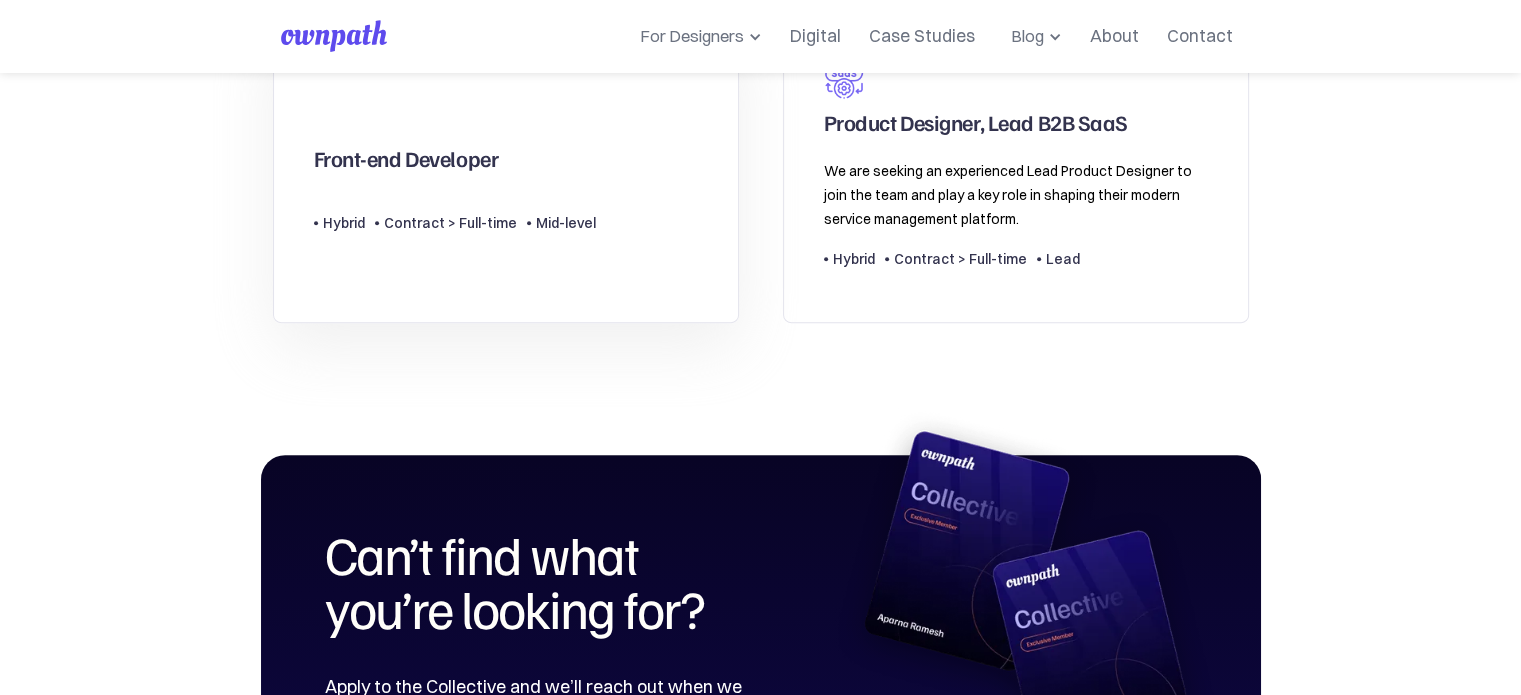 click on "Front-end Developer Type Level Hybrid Contract > Full-time Mid-level" at bounding box center [455, 167] 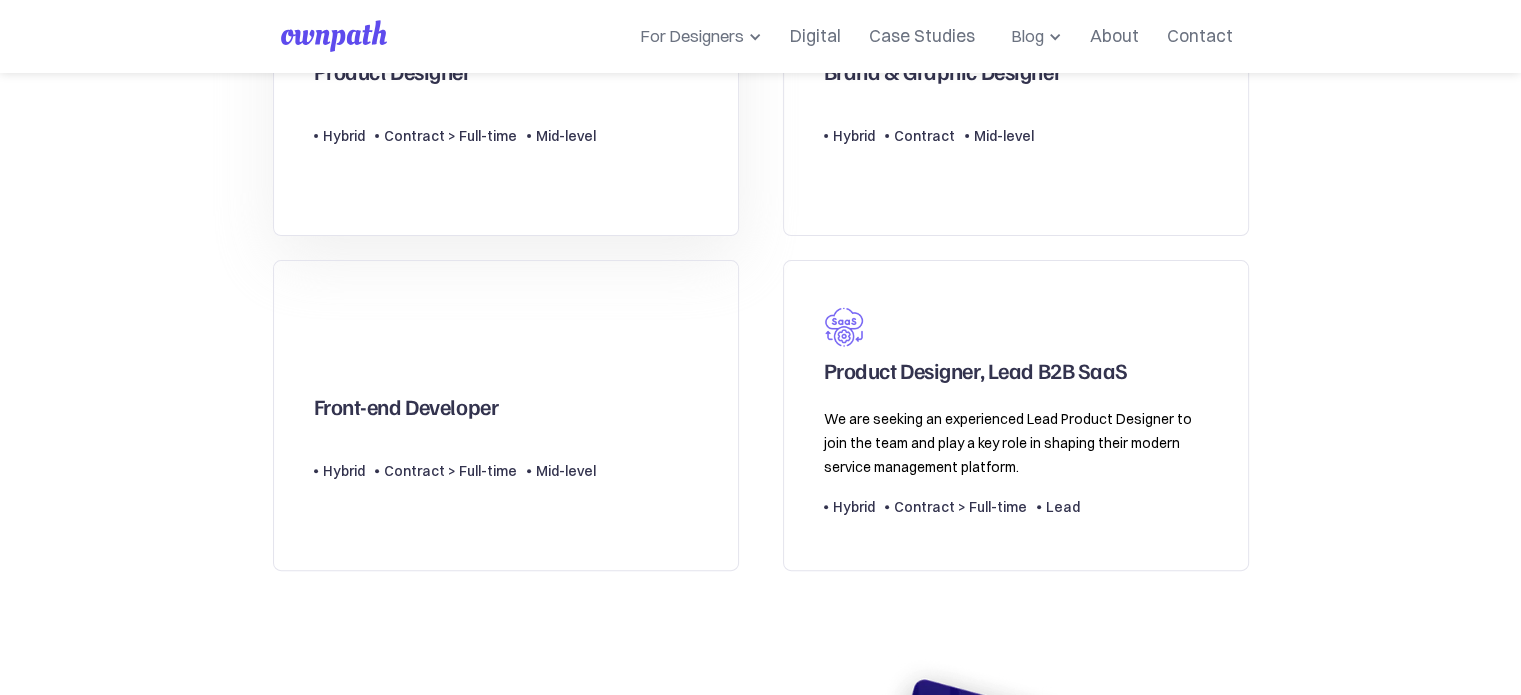 scroll, scrollTop: 700, scrollLeft: 0, axis: vertical 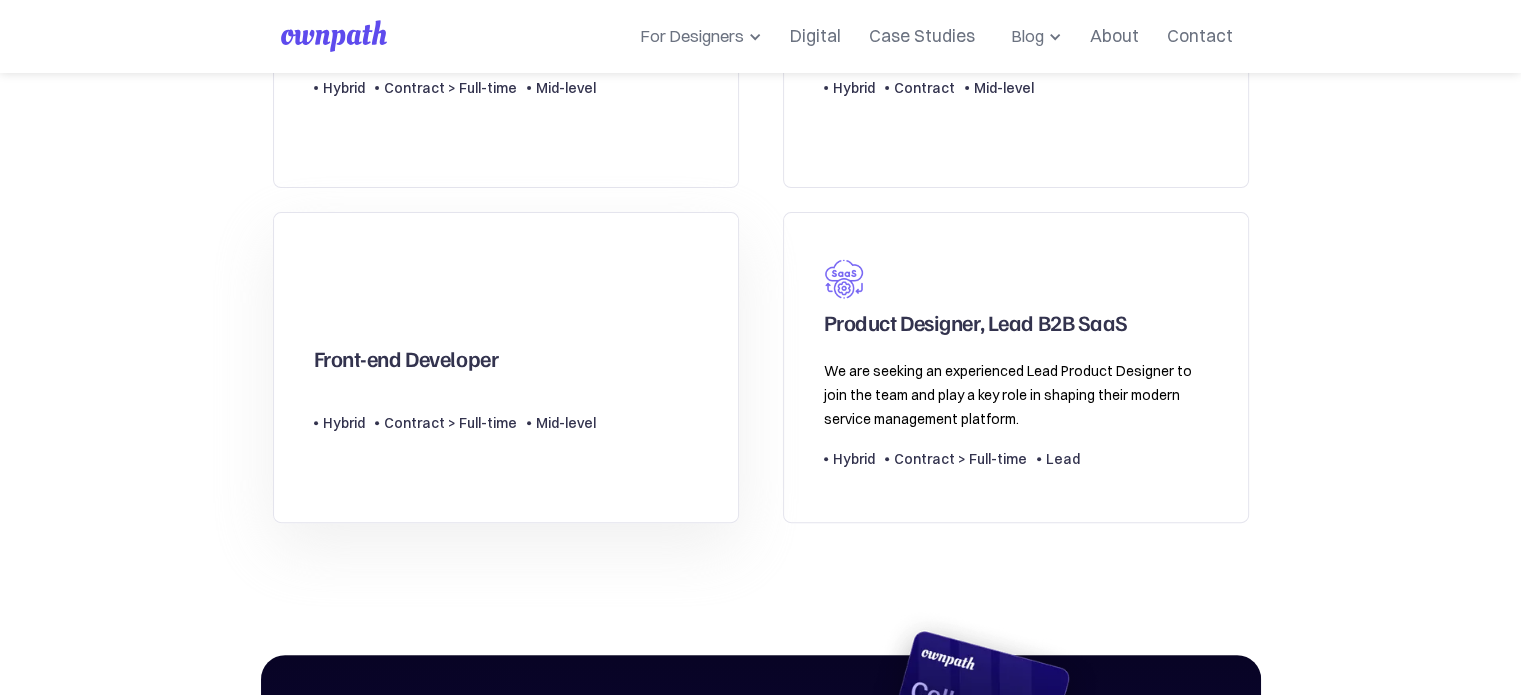 click on "Front-end Developer" at bounding box center [455, 333] 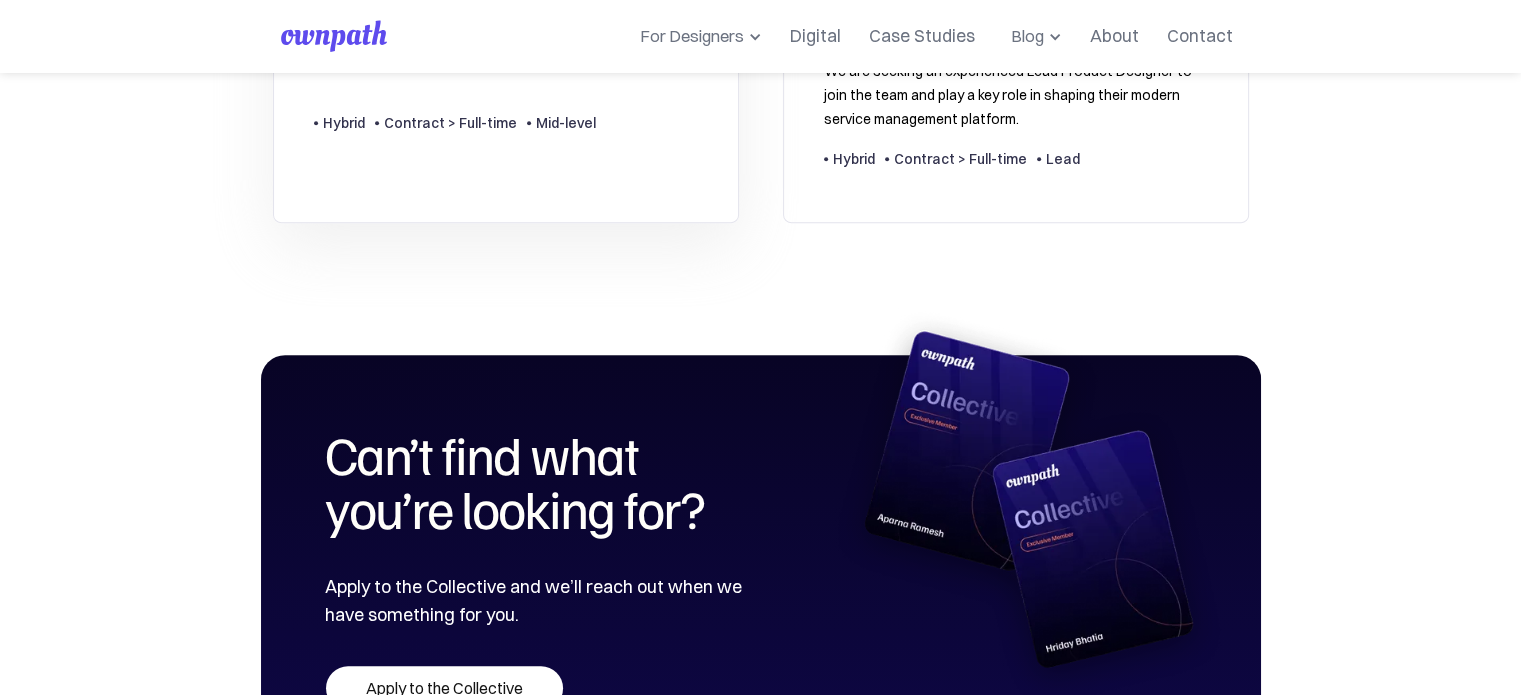 scroll, scrollTop: 1400, scrollLeft: 0, axis: vertical 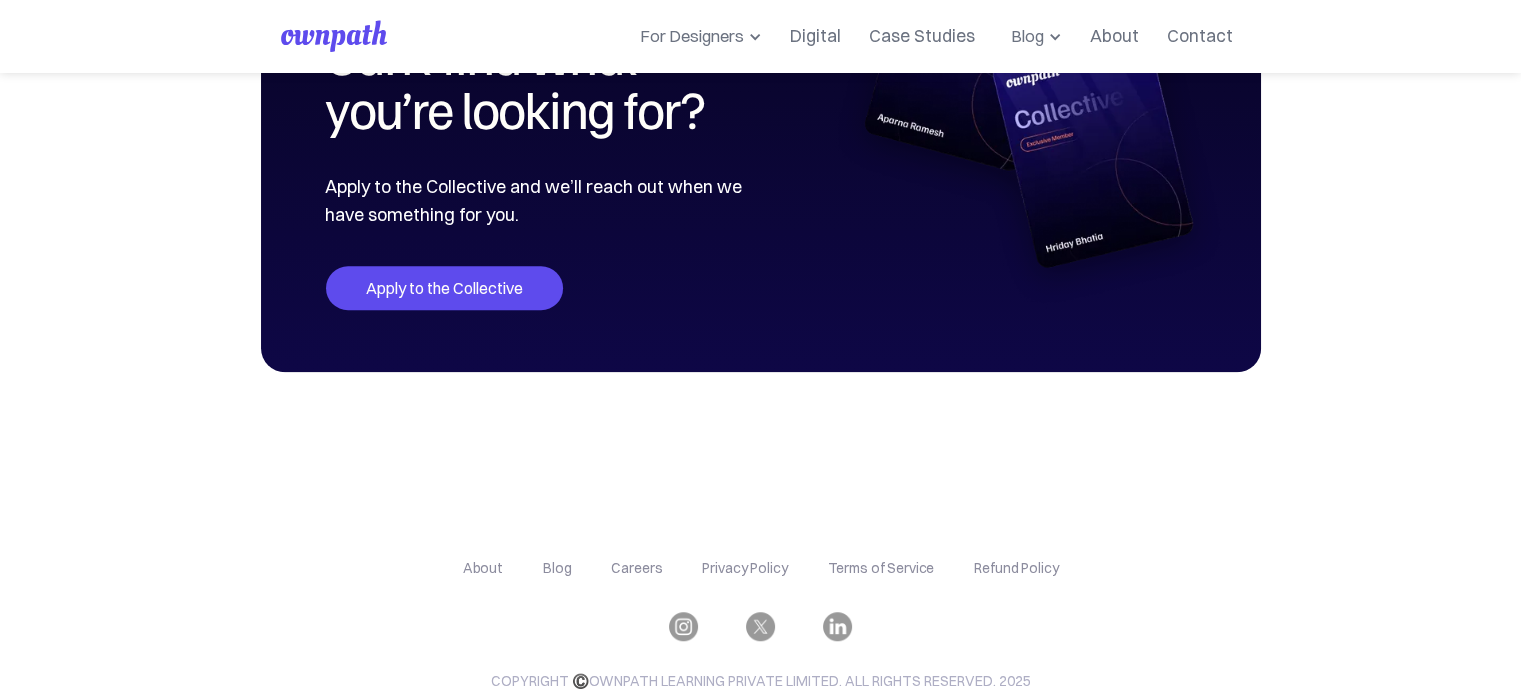 click on "Apply to the Collective" at bounding box center (444, 288) 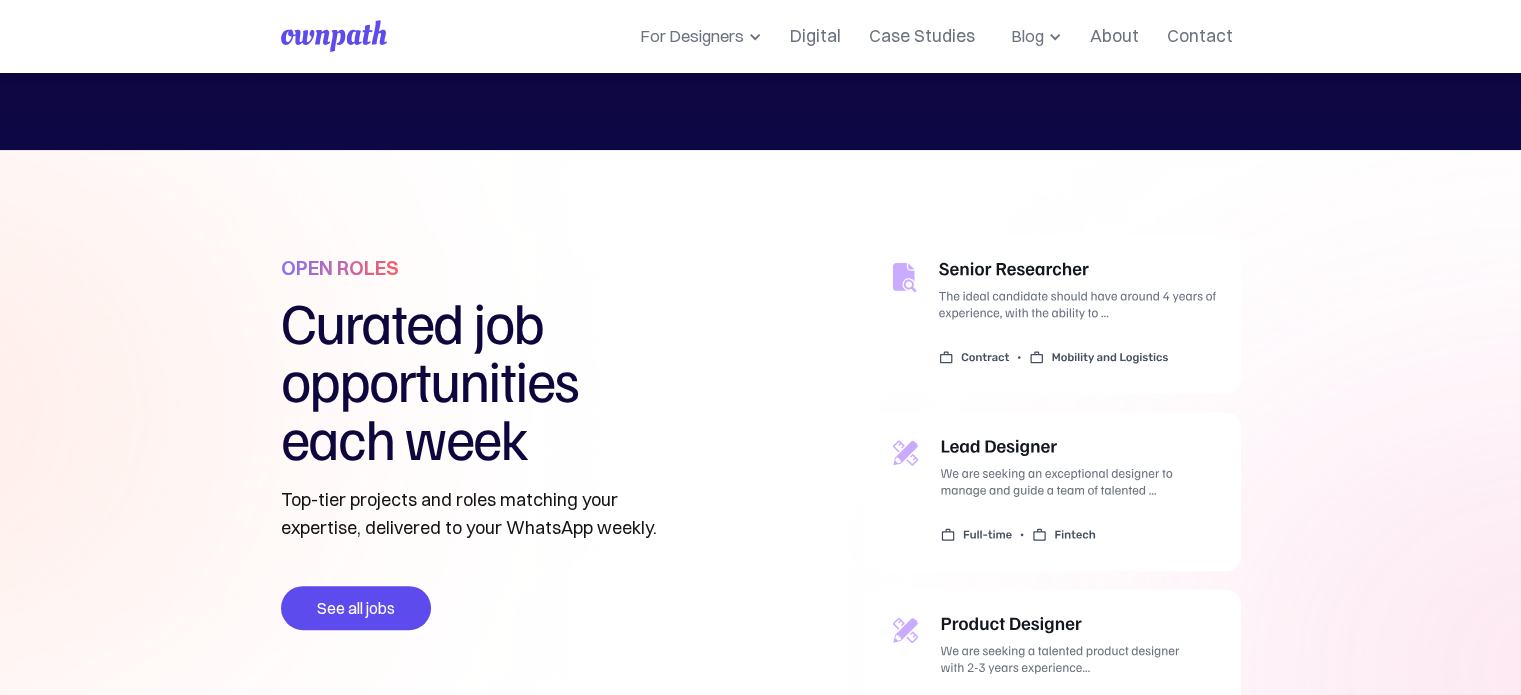 scroll, scrollTop: 800, scrollLeft: 0, axis: vertical 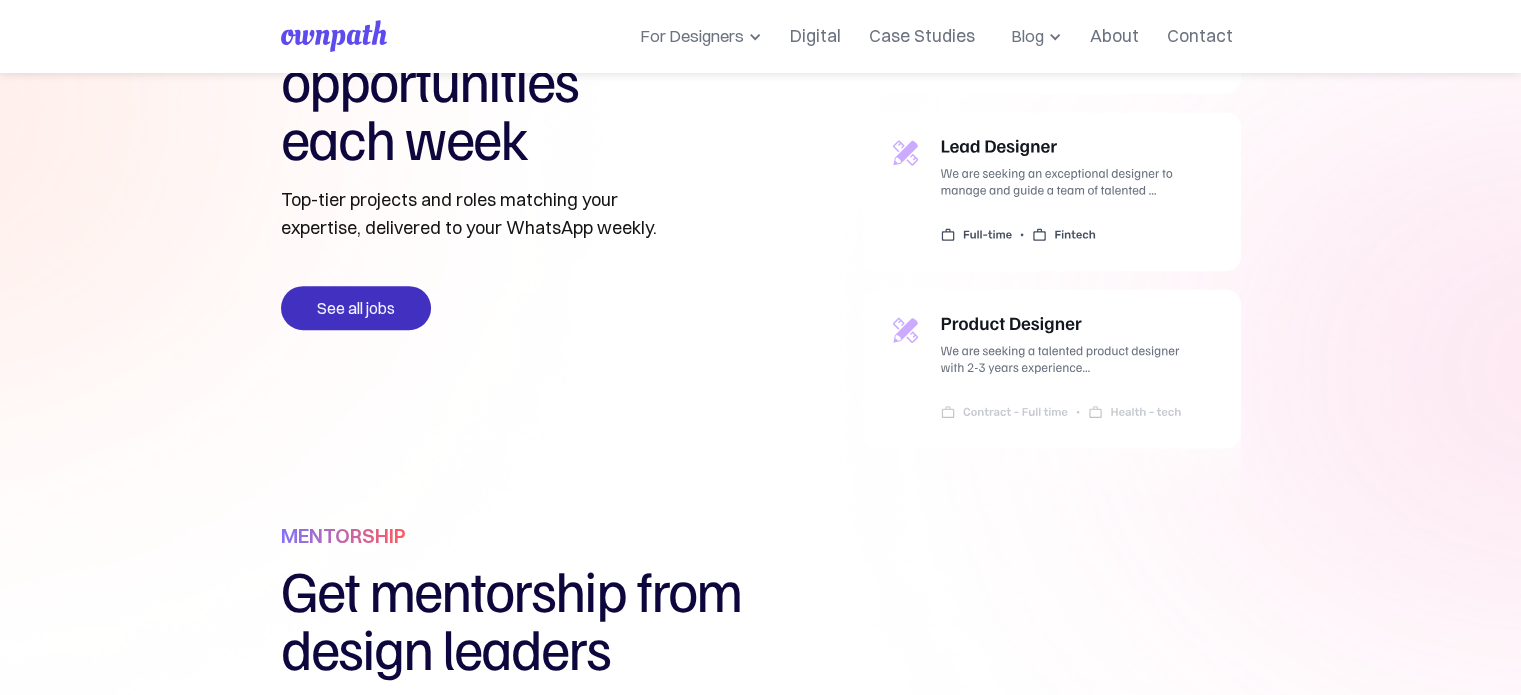 click on "See all jobs" at bounding box center (356, 308) 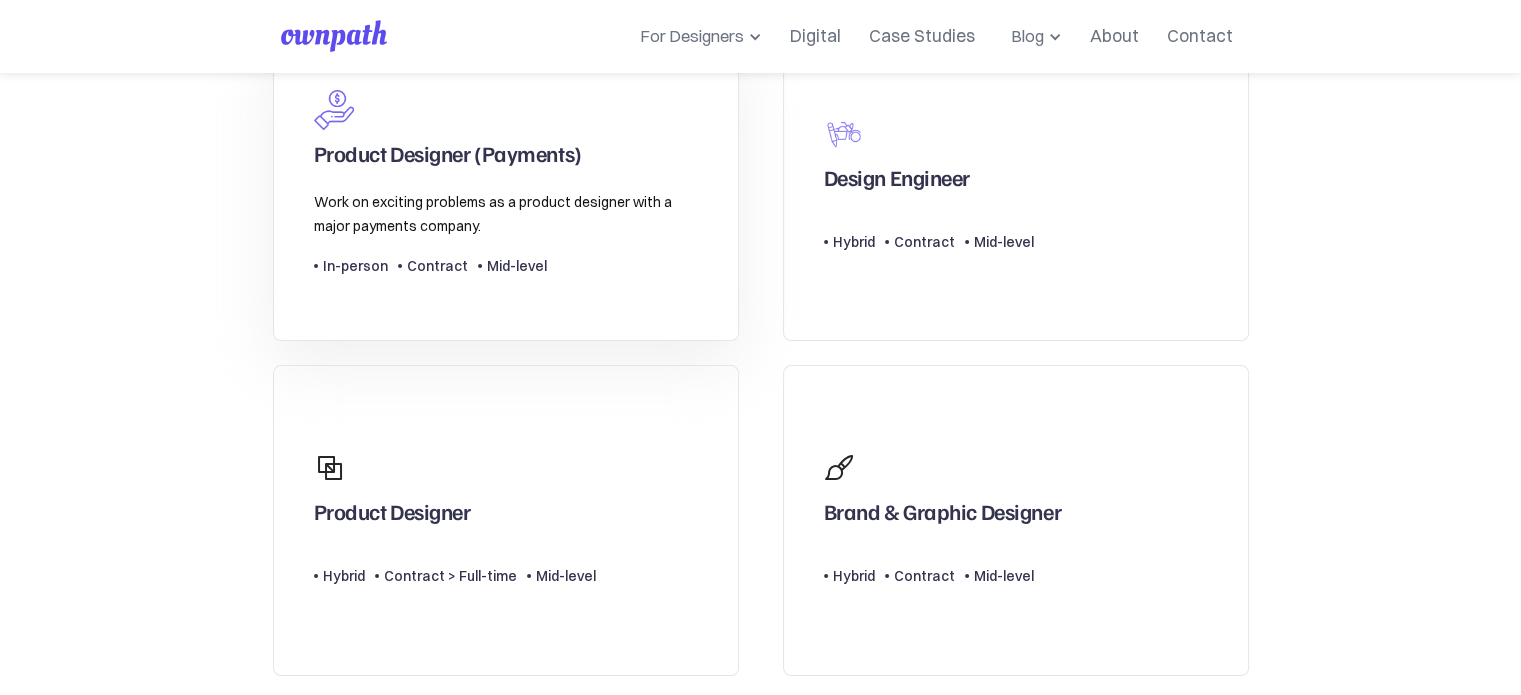 scroll, scrollTop: 300, scrollLeft: 0, axis: vertical 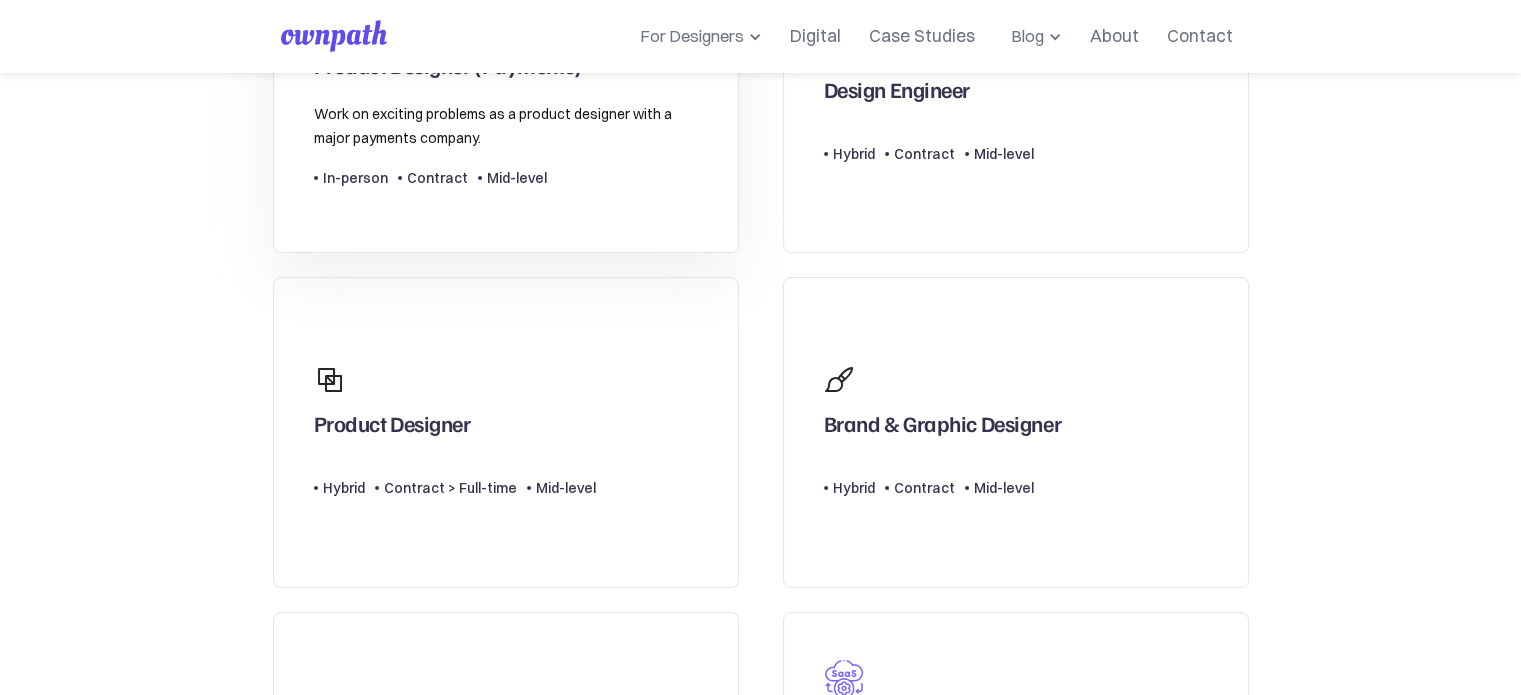 click on "Product Designer" at bounding box center [455, 398] 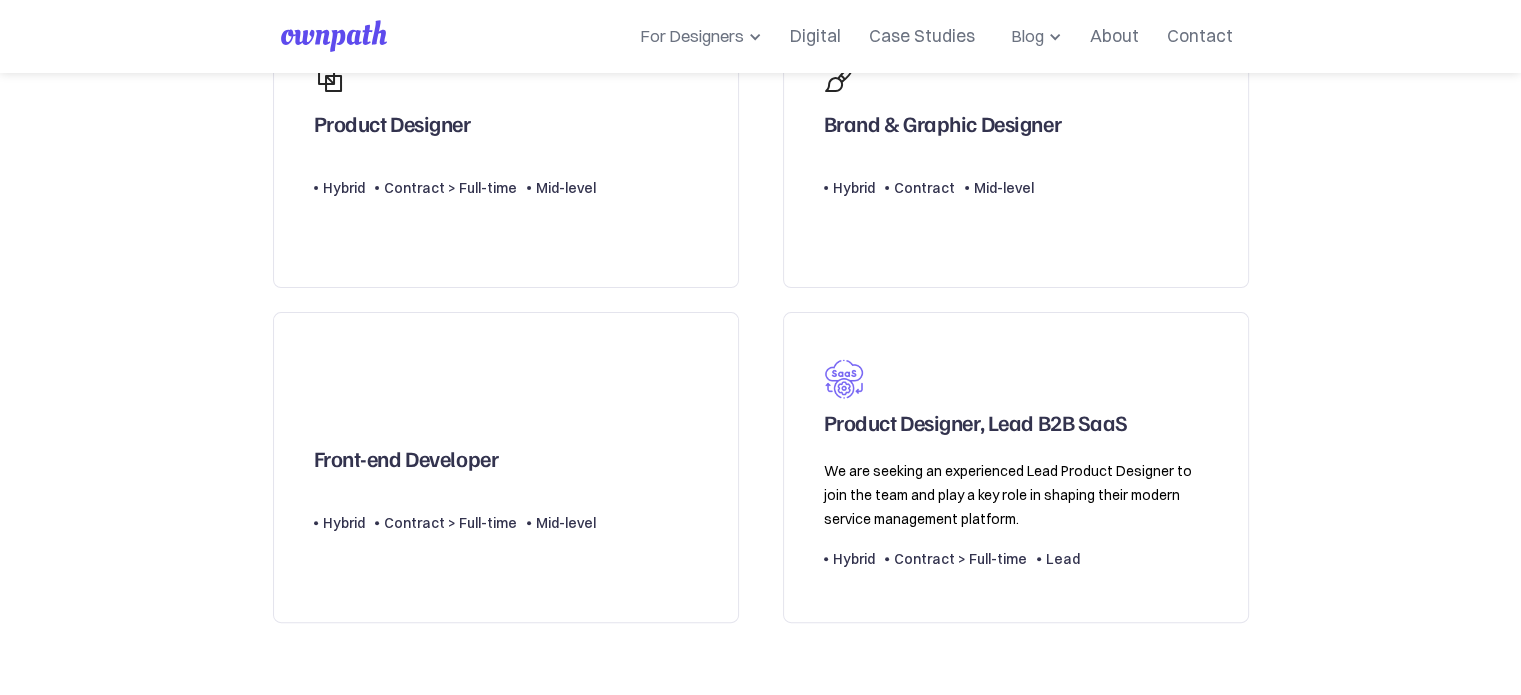 scroll, scrollTop: 700, scrollLeft: 0, axis: vertical 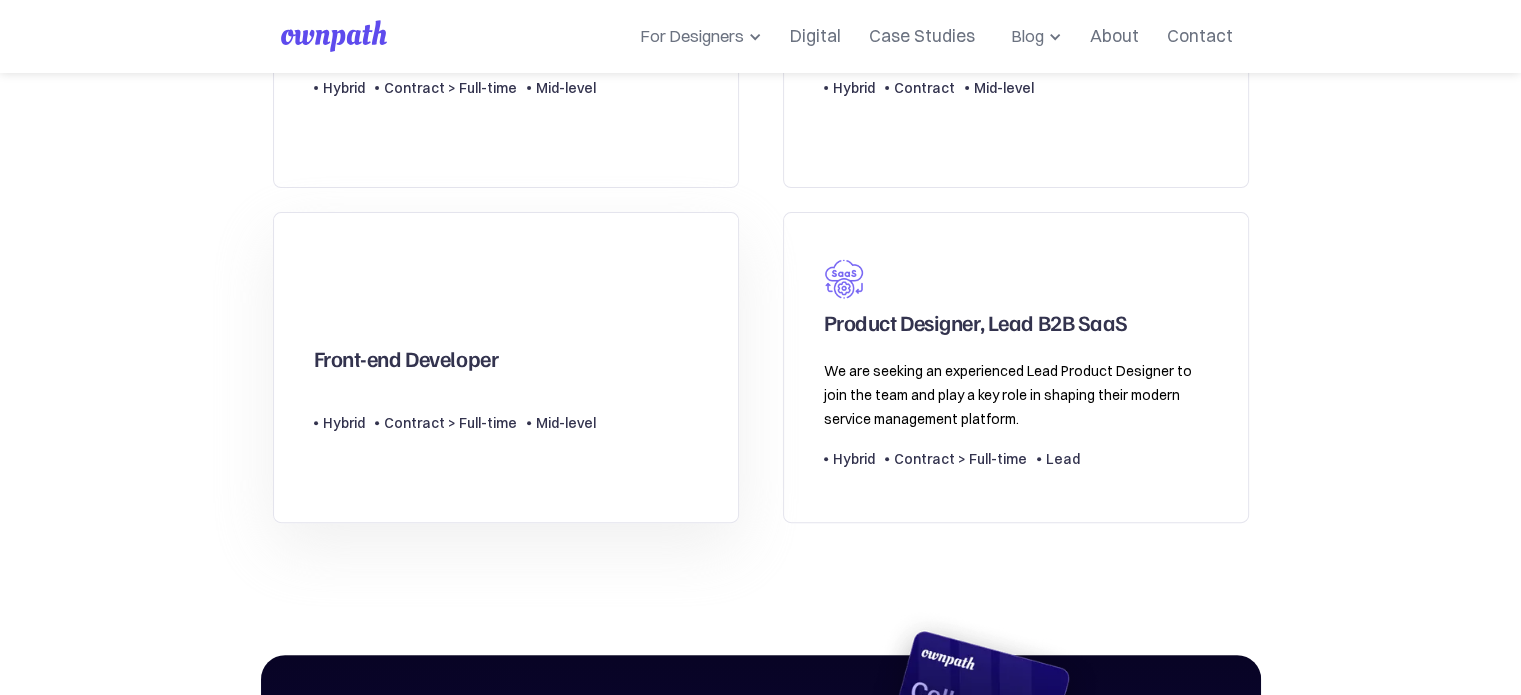 click on "Front-end Developer" at bounding box center [406, 363] 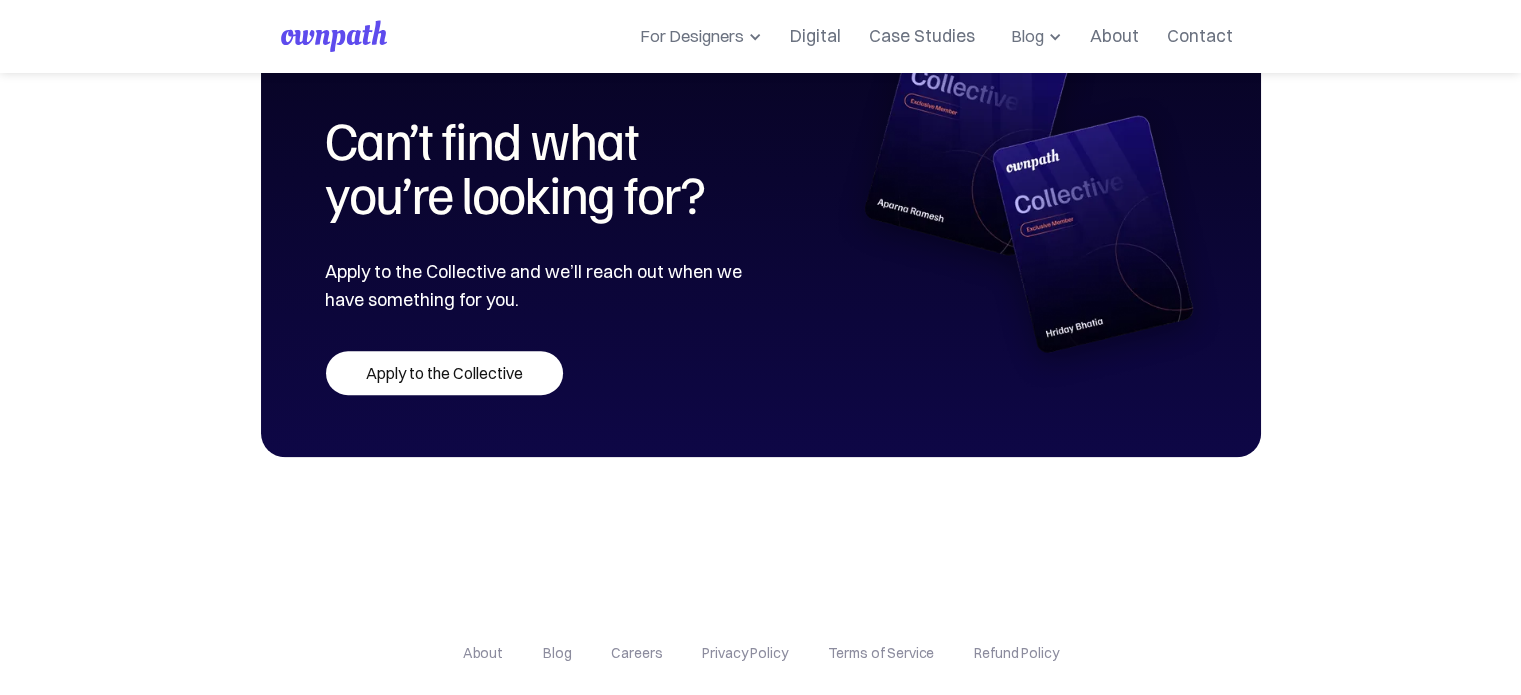 scroll, scrollTop: 1400, scrollLeft: 0, axis: vertical 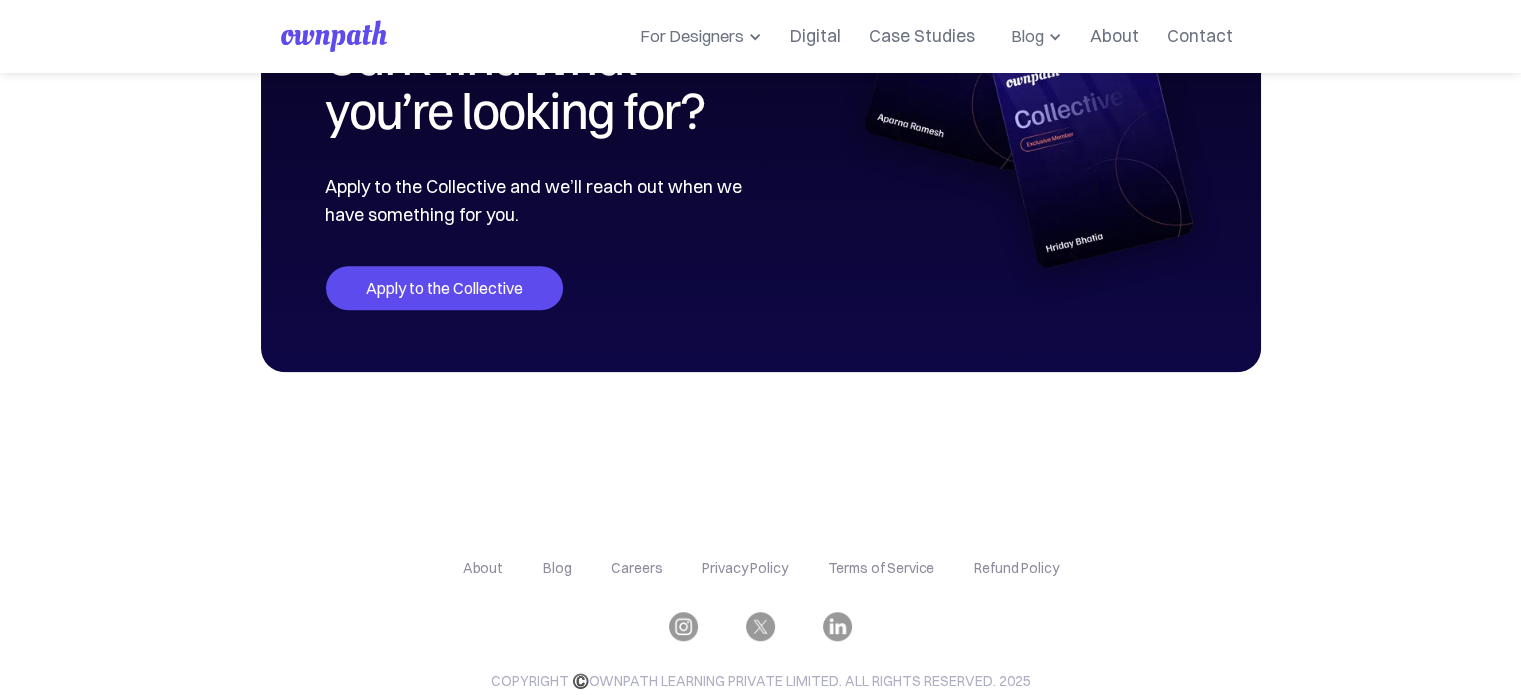 click on "Apply to the Collective" at bounding box center [444, 288] 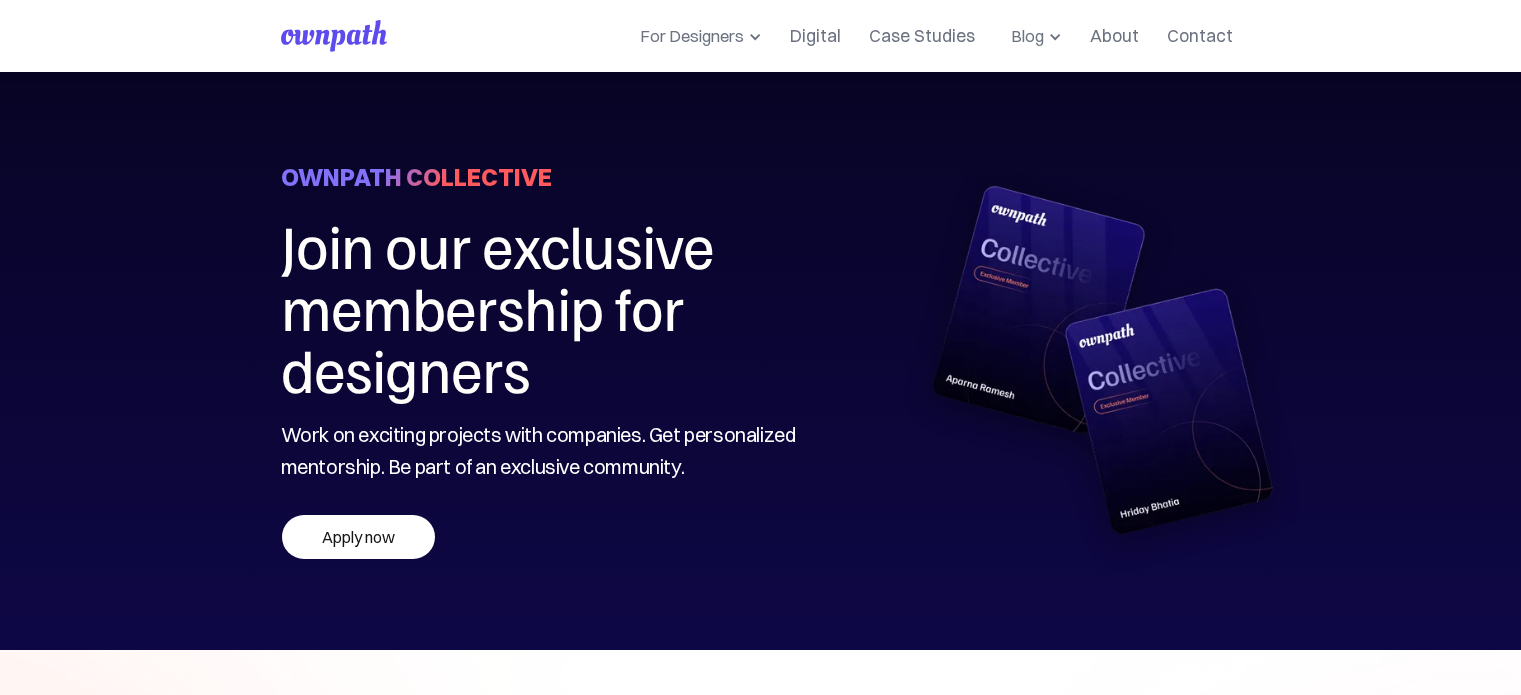 scroll, scrollTop: 0, scrollLeft: 0, axis: both 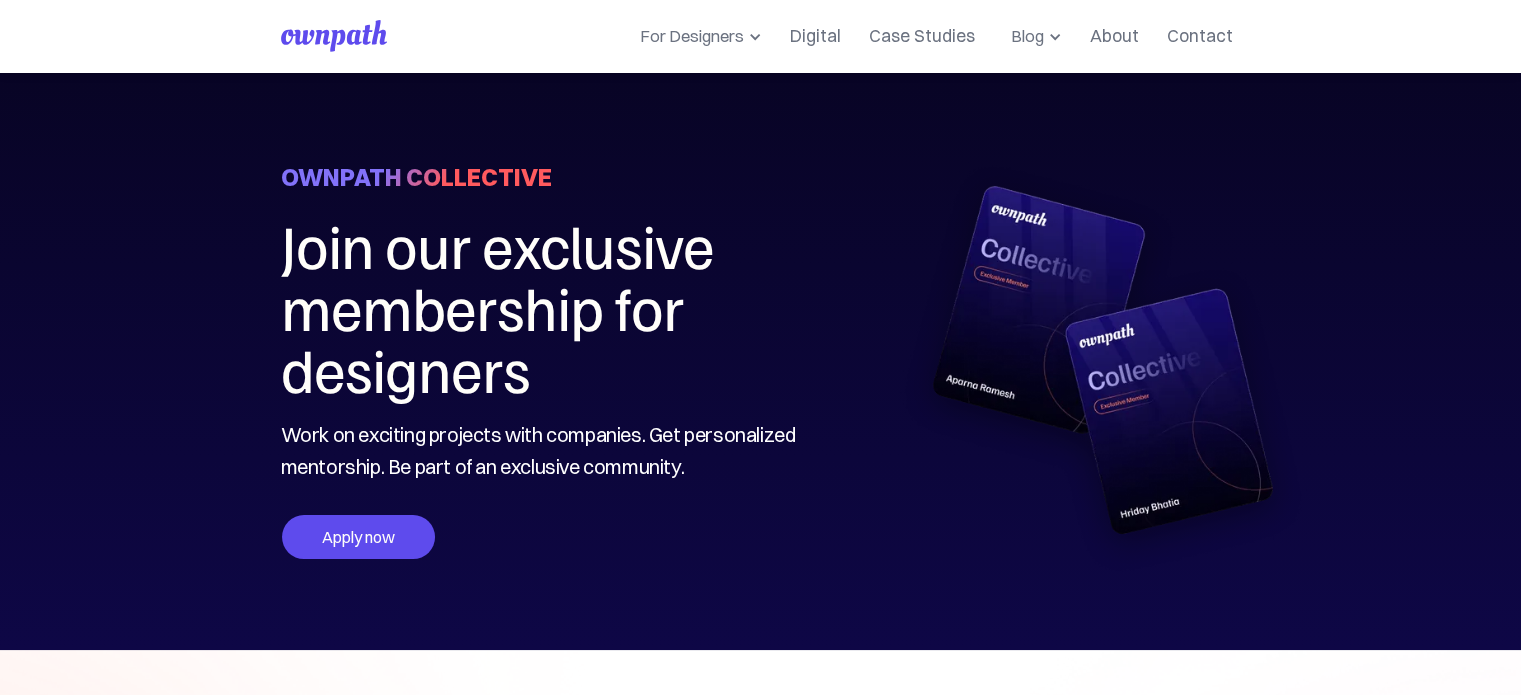 click on "Apply now" at bounding box center (358, 537) 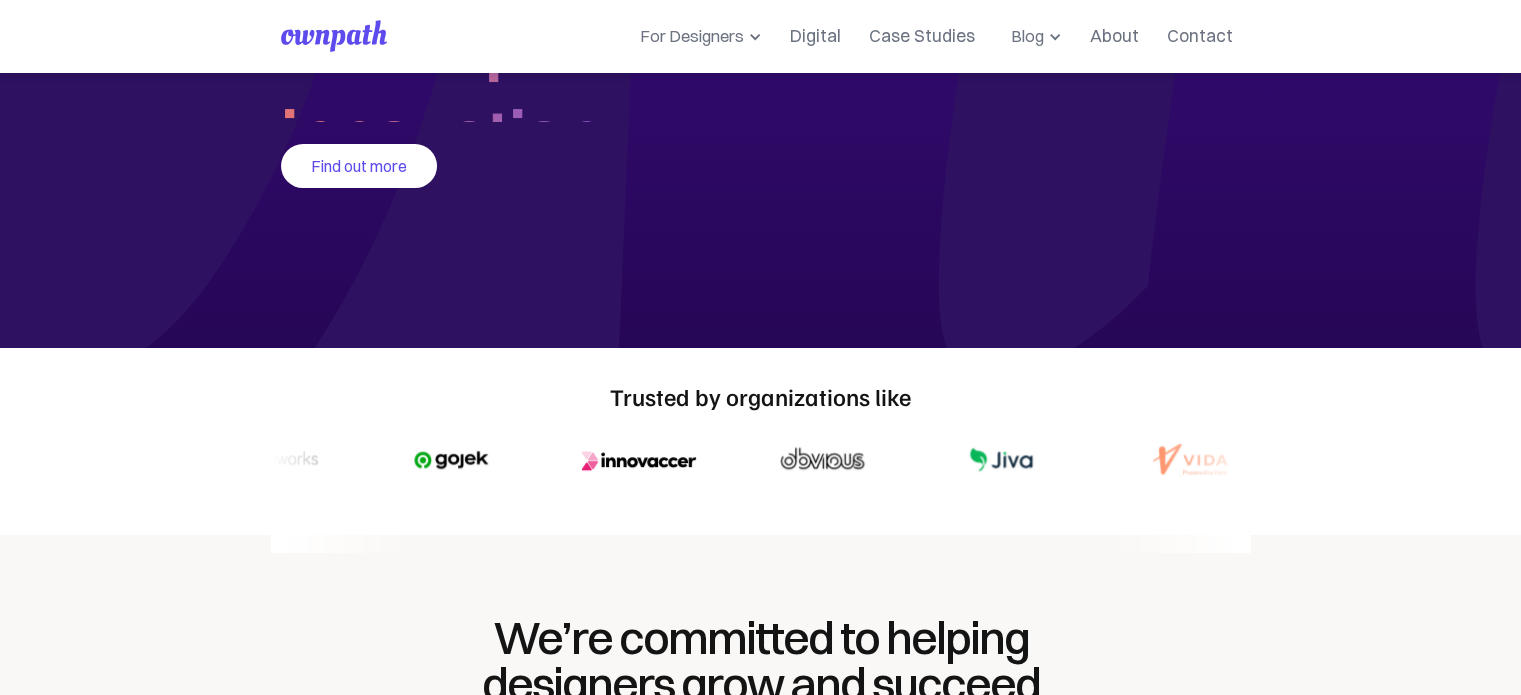 scroll, scrollTop: 0, scrollLeft: 0, axis: both 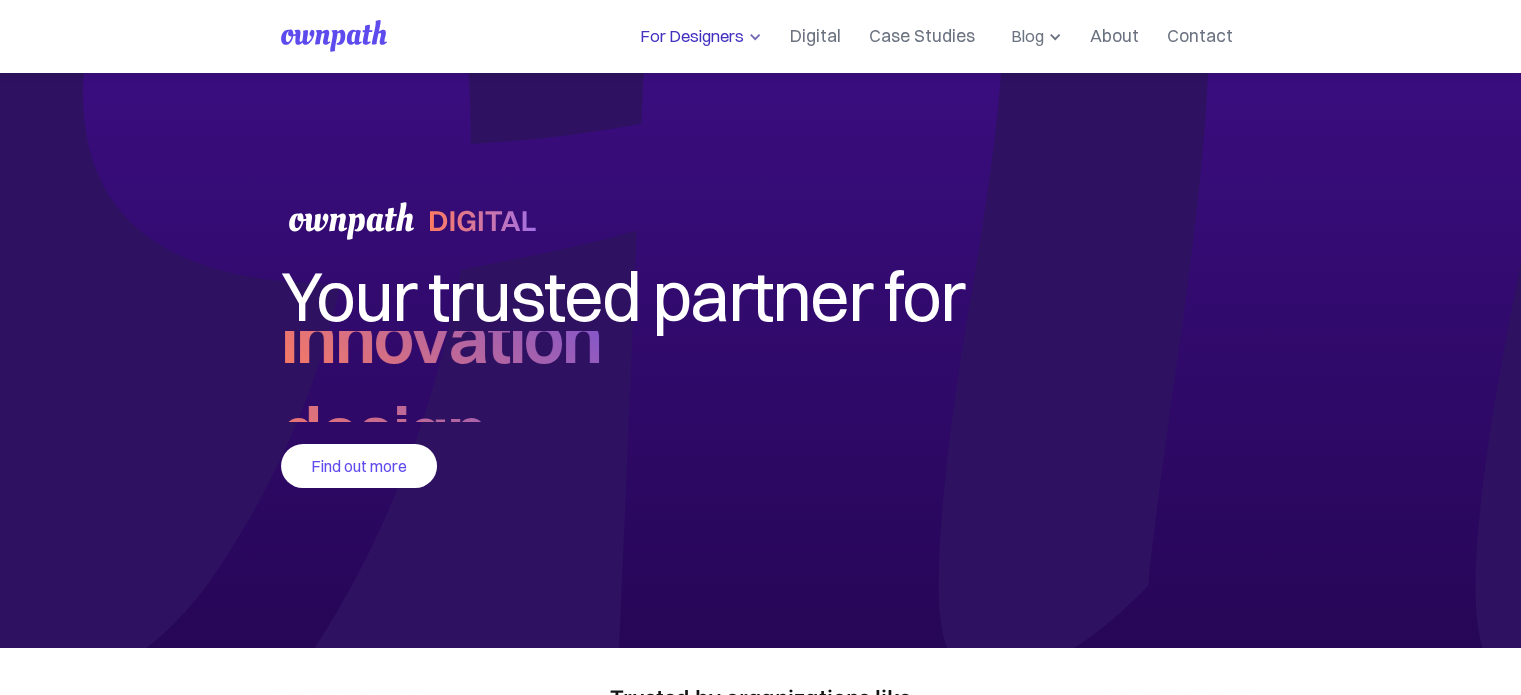 click on "For Designers" at bounding box center [688, 36] 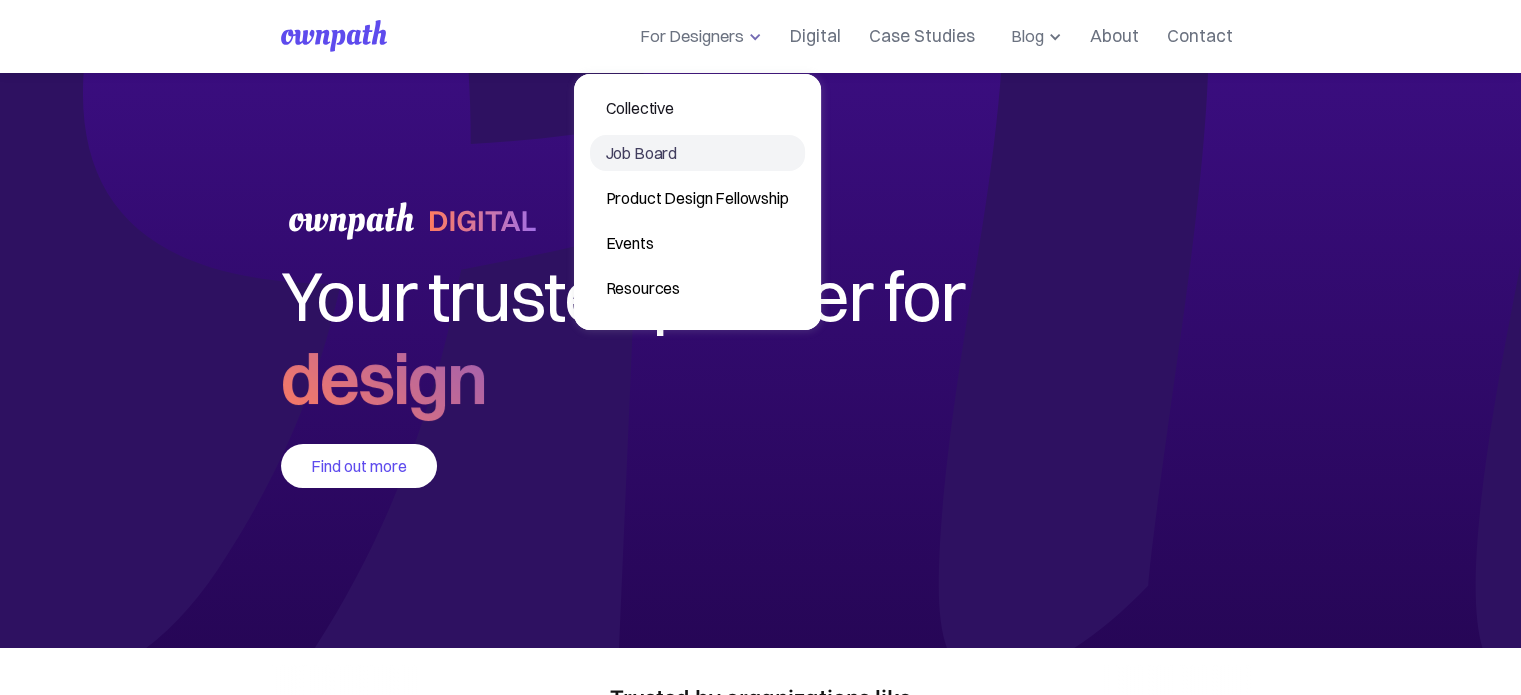 click on "Job Board" at bounding box center [697, 153] 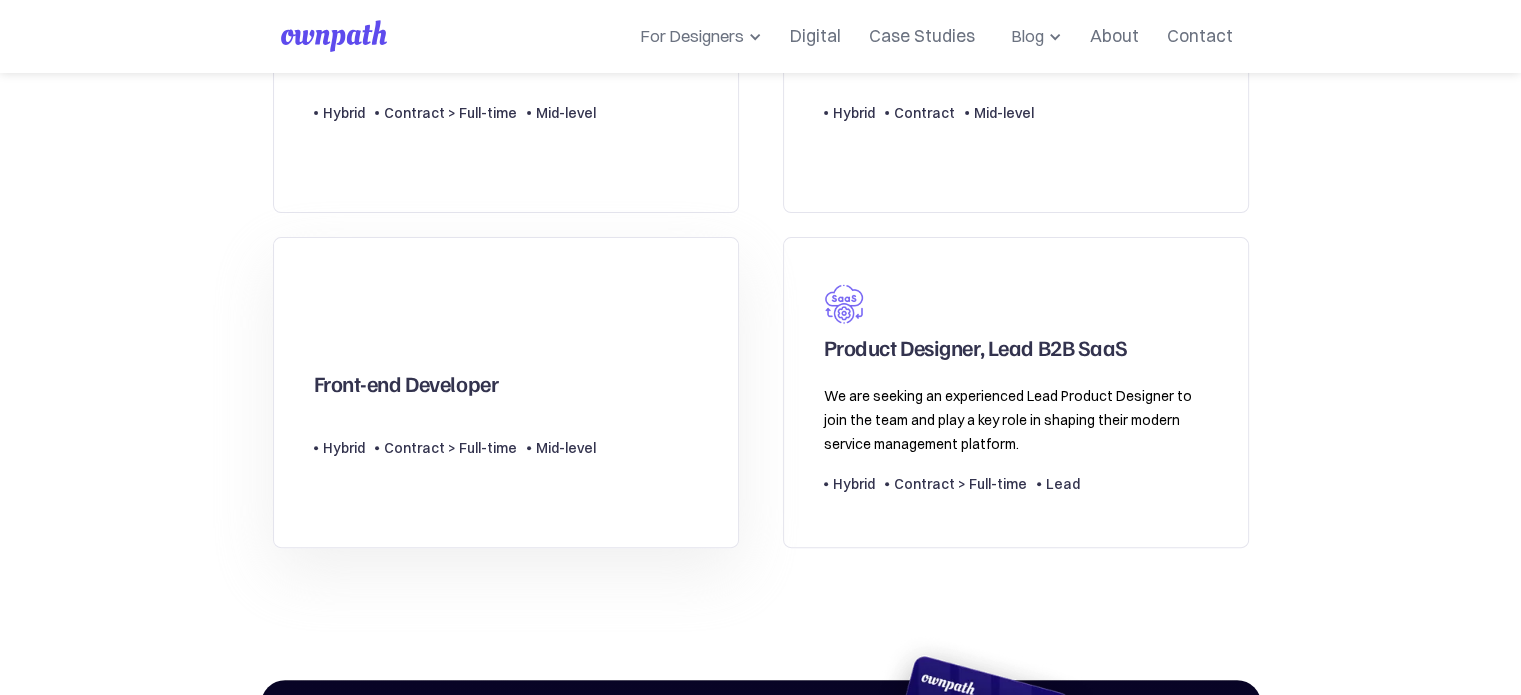 scroll, scrollTop: 700, scrollLeft: 0, axis: vertical 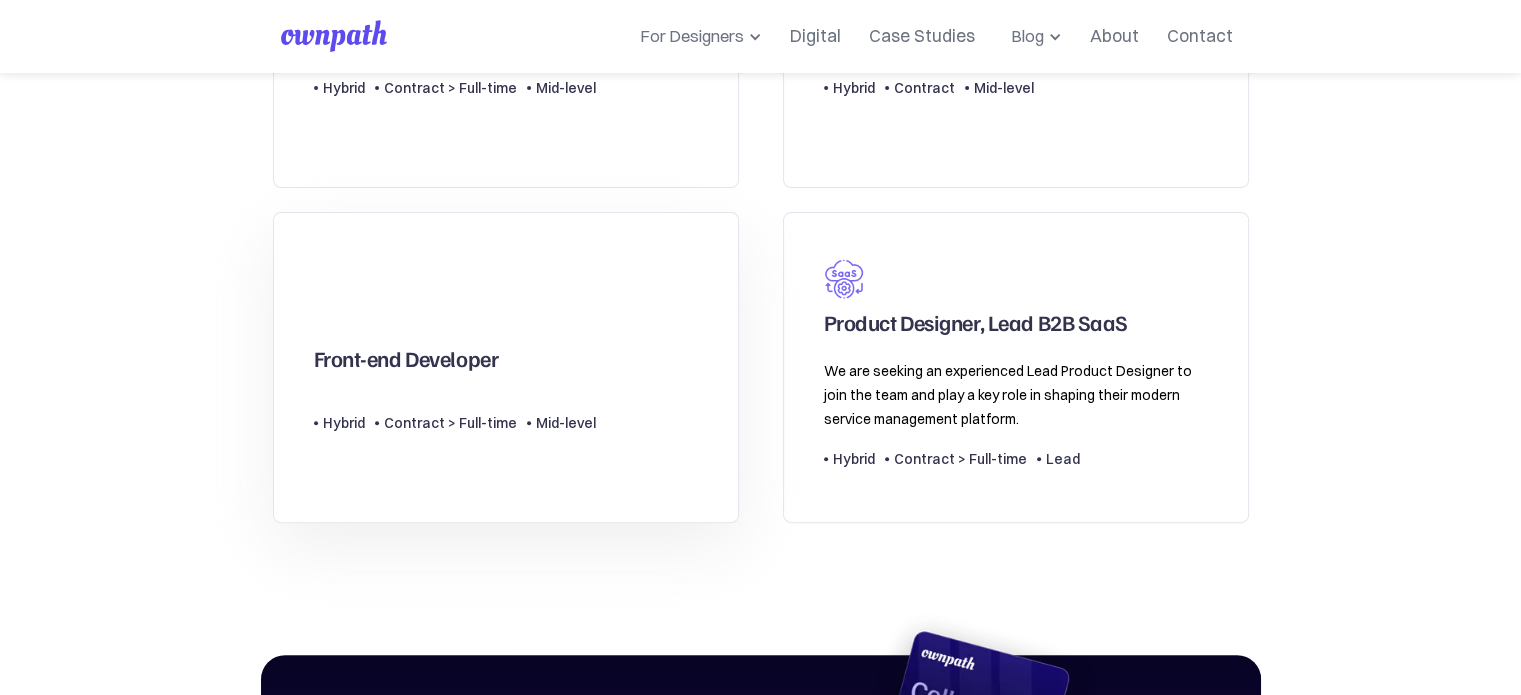 click on "Front-end Developer" at bounding box center (406, 363) 